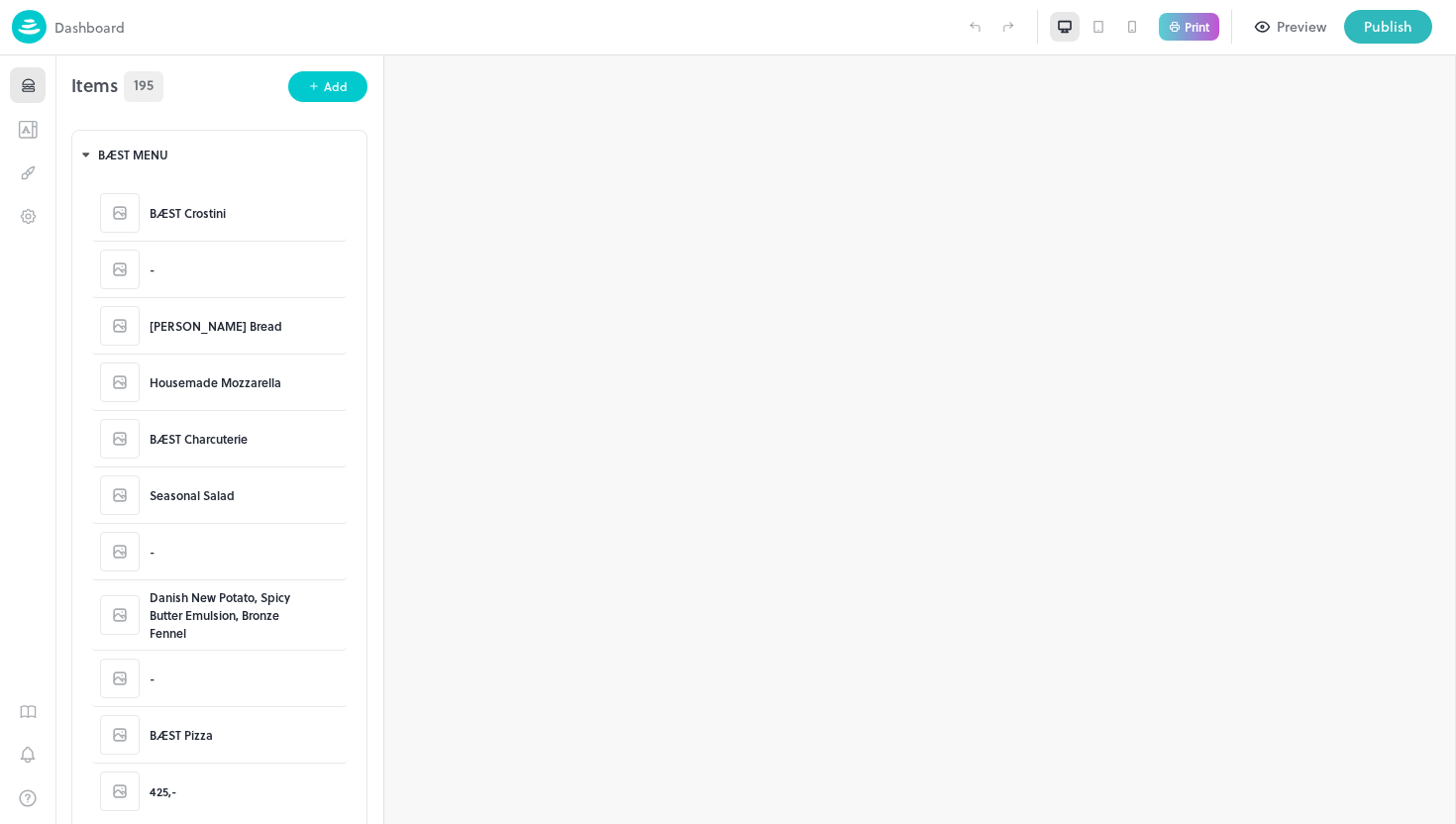 scroll, scrollTop: 0, scrollLeft: 0, axis: both 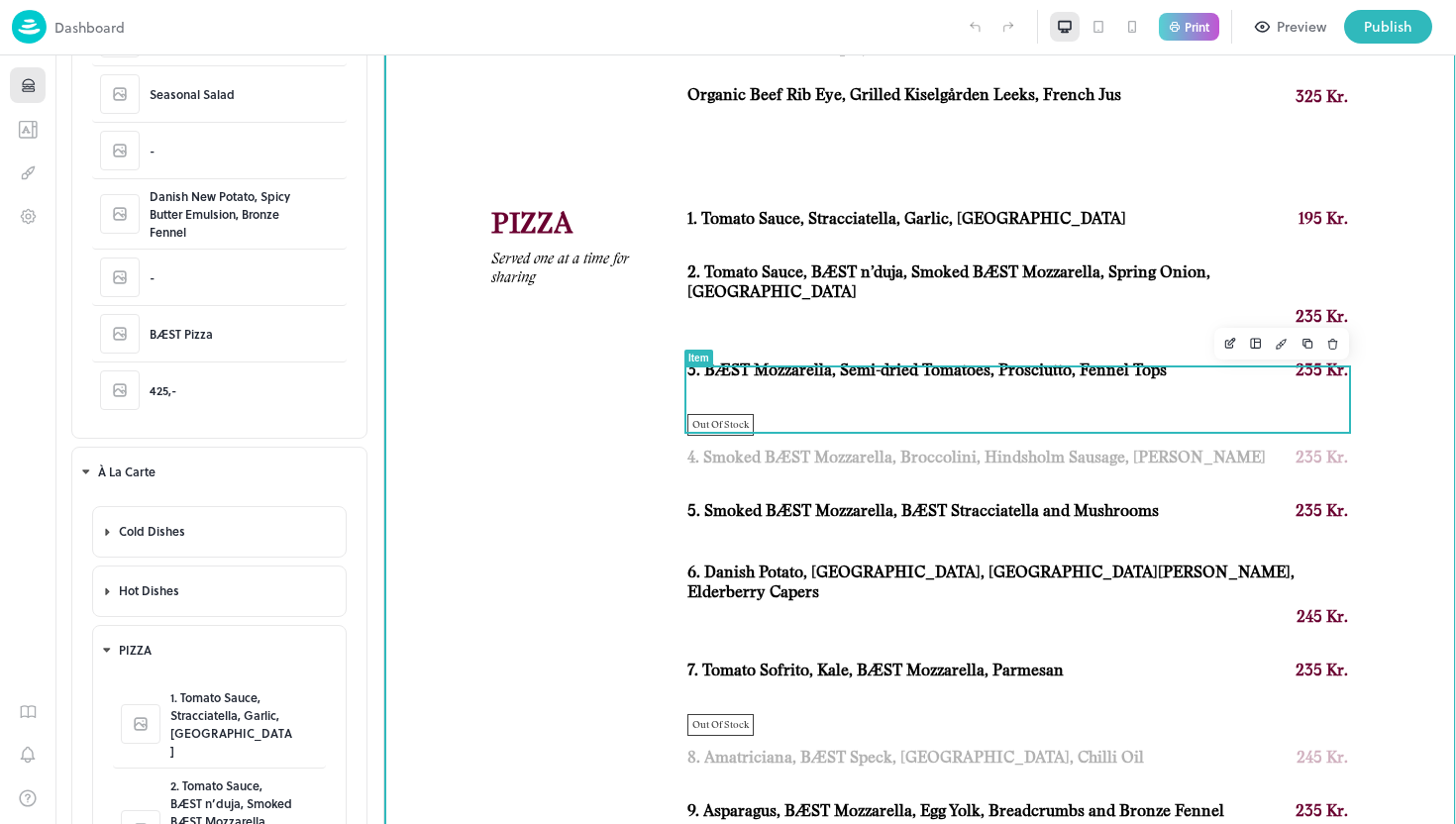 click on "Out Of Stock 4. Smoked BÆST Mozzarella, Broccolini, Hindsholm Sausage, [PERSON_NAME]  235 Kr." at bounding box center (1017, 445) 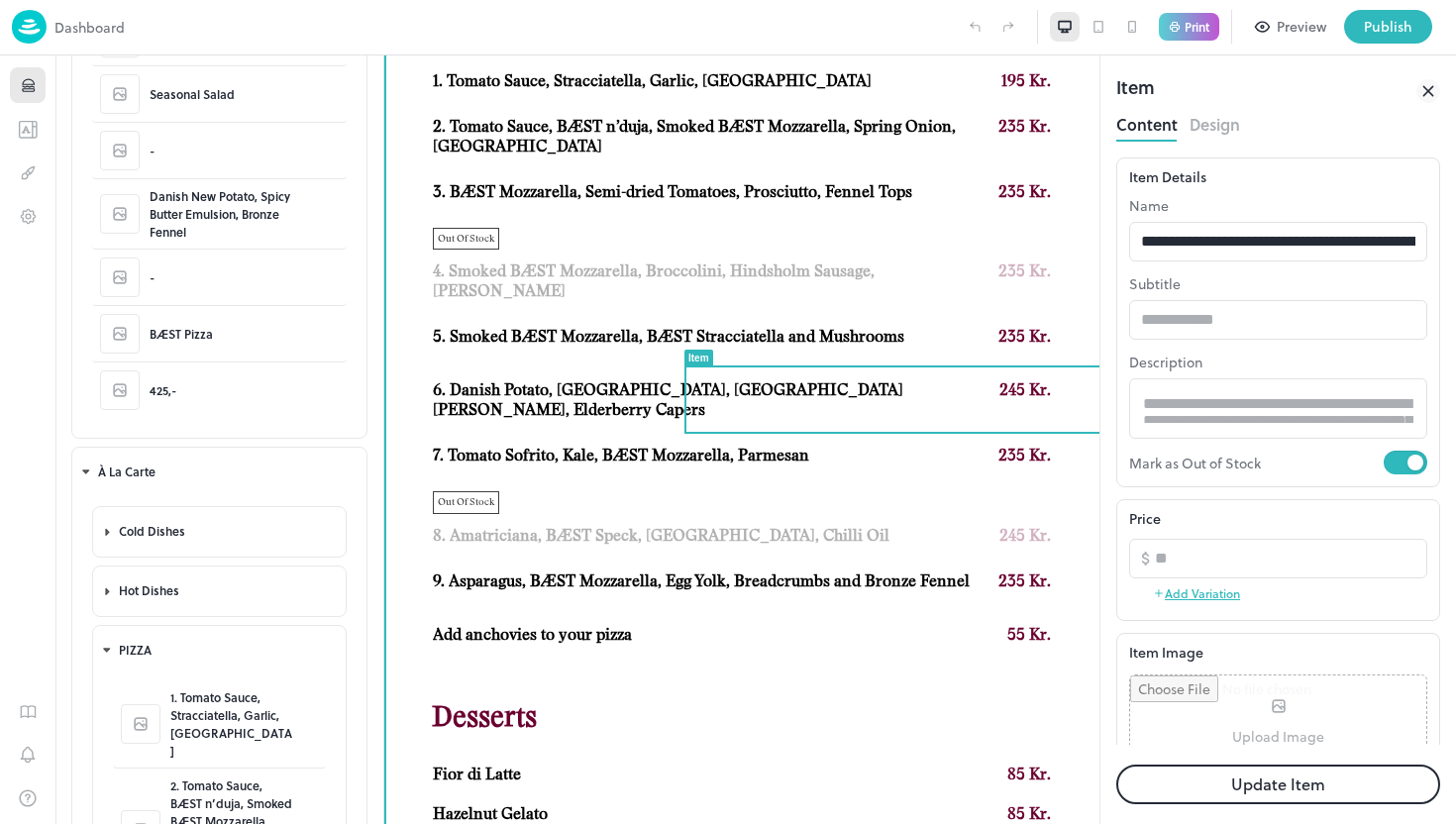 scroll, scrollTop: 0, scrollLeft: 0, axis: both 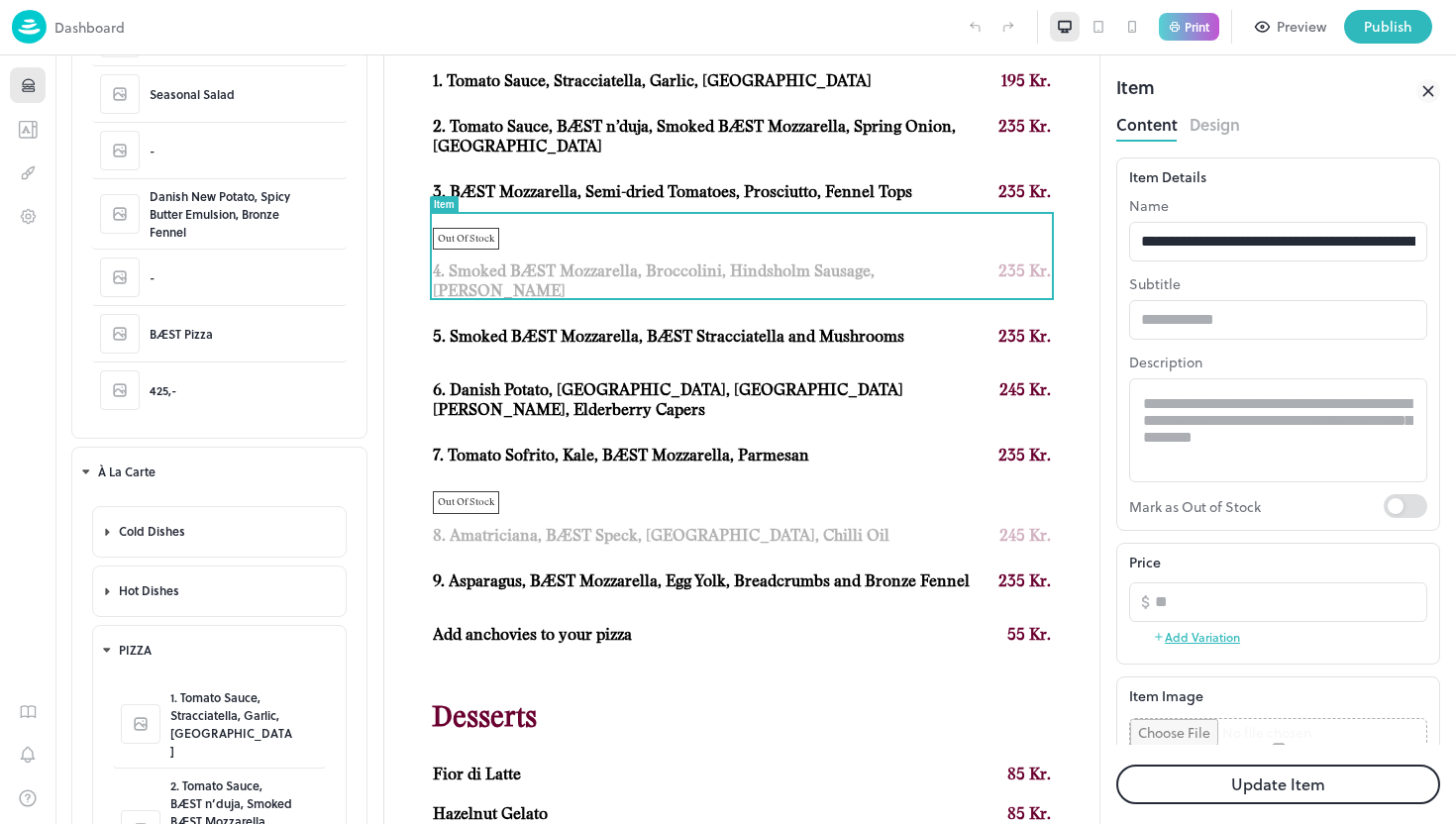 click on "Update Item" at bounding box center [1278, 784] 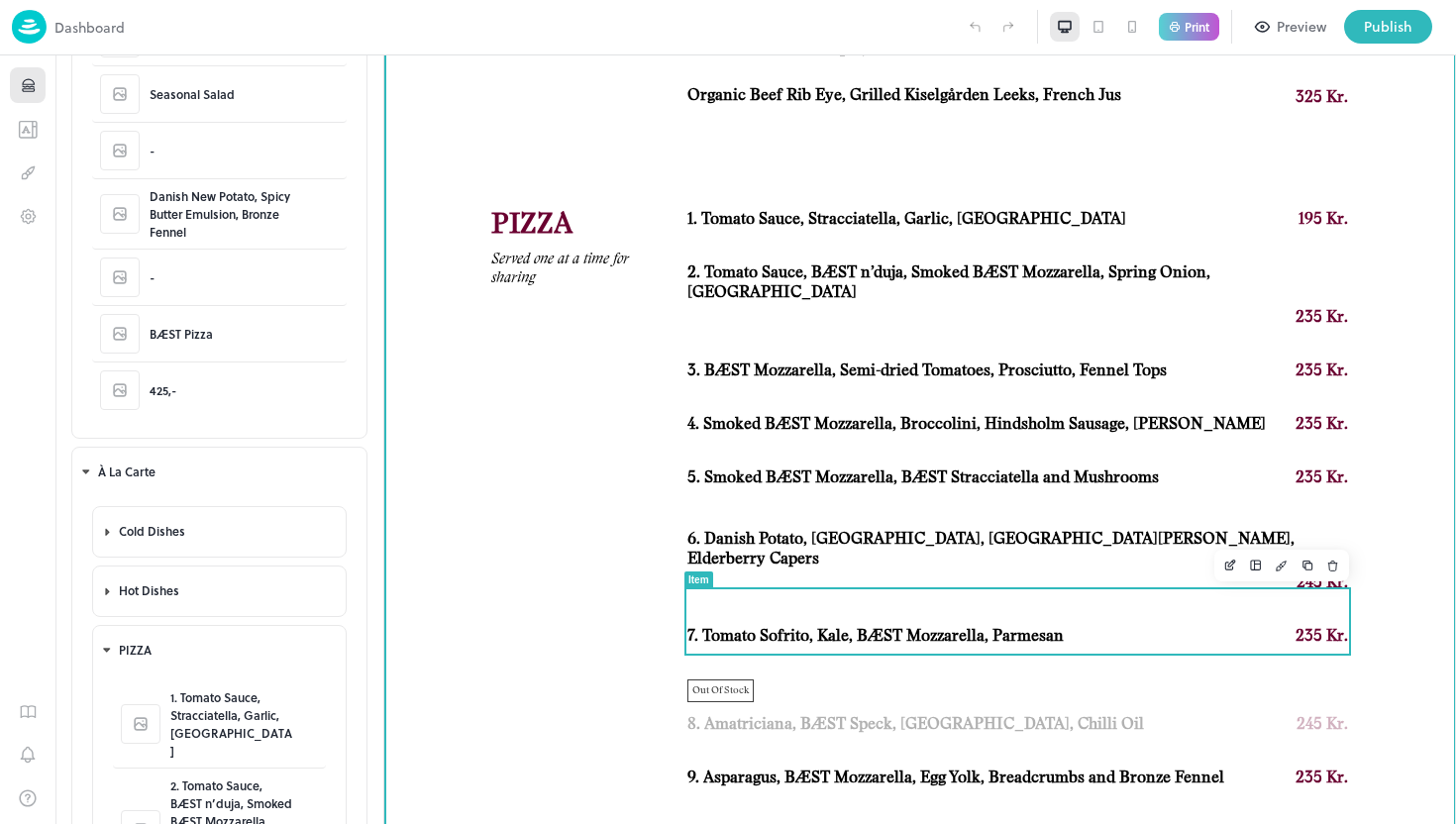 click on "Out Of Stock 8. Amatriciana, BÆST Speck, [GEOGRAPHIC_DATA], Chilli Oil  245 Kr." at bounding box center [1017, 710] 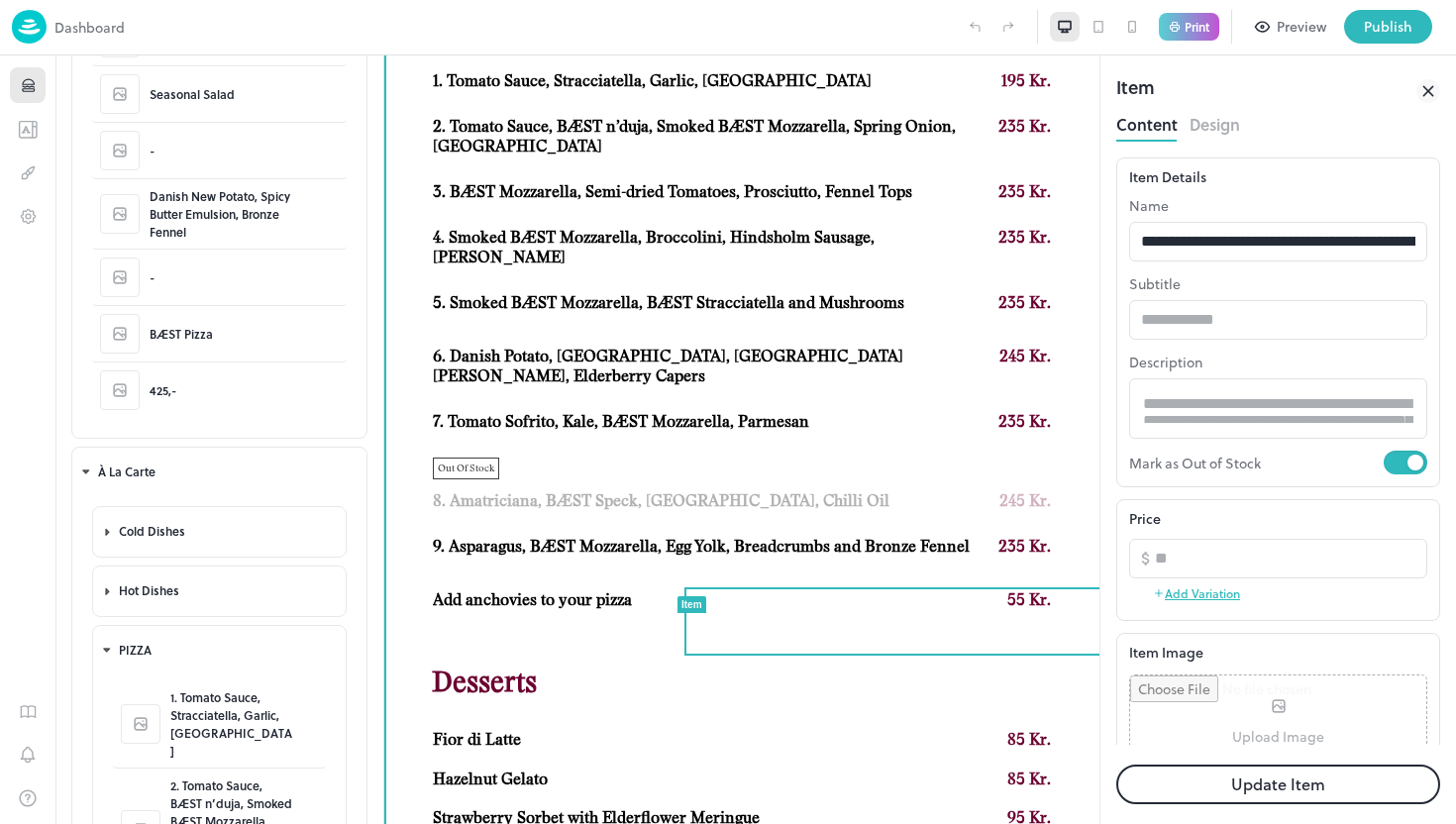 scroll, scrollTop: 0, scrollLeft: 0, axis: both 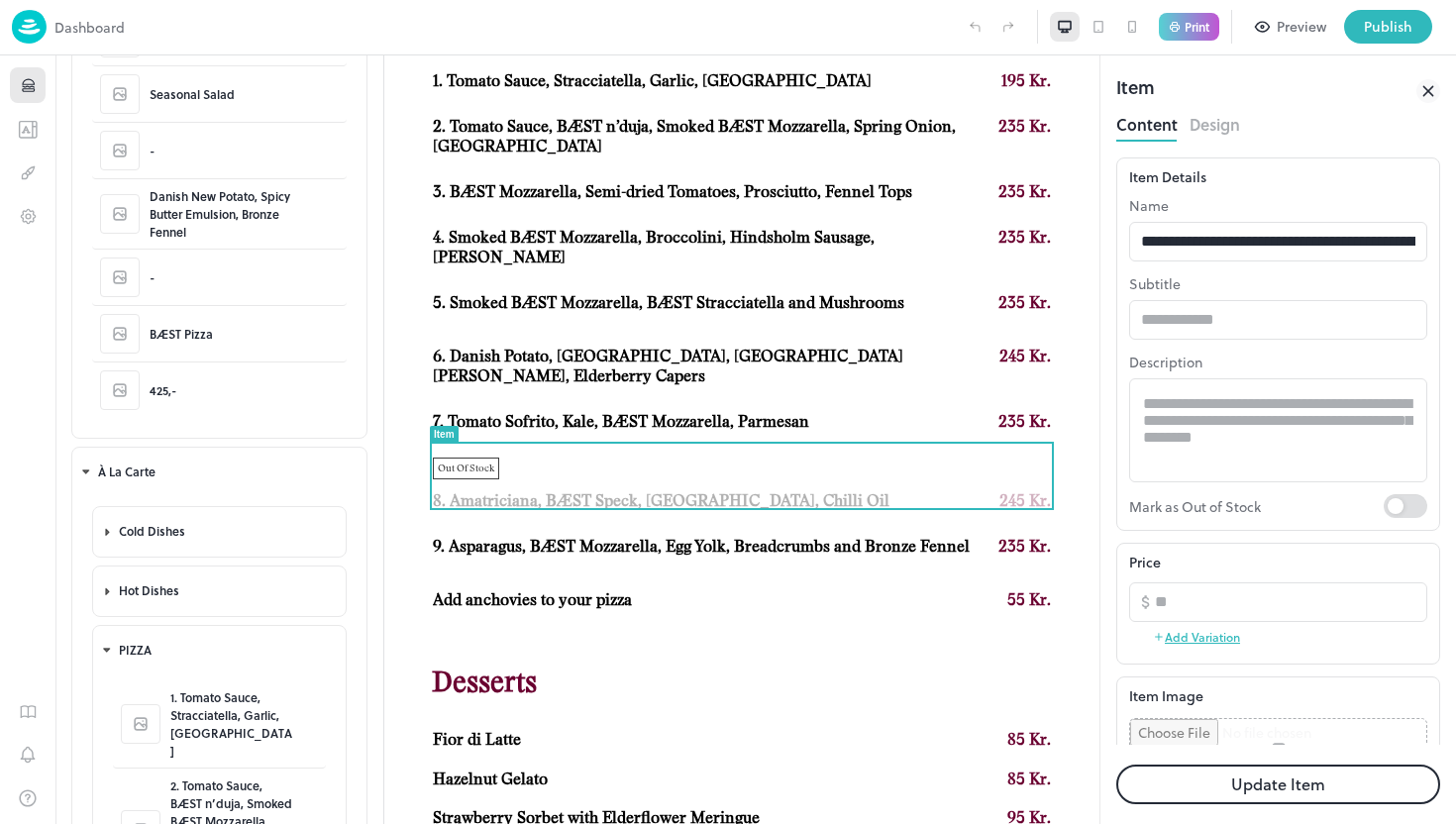 click on "Update Item" at bounding box center [1278, 784] 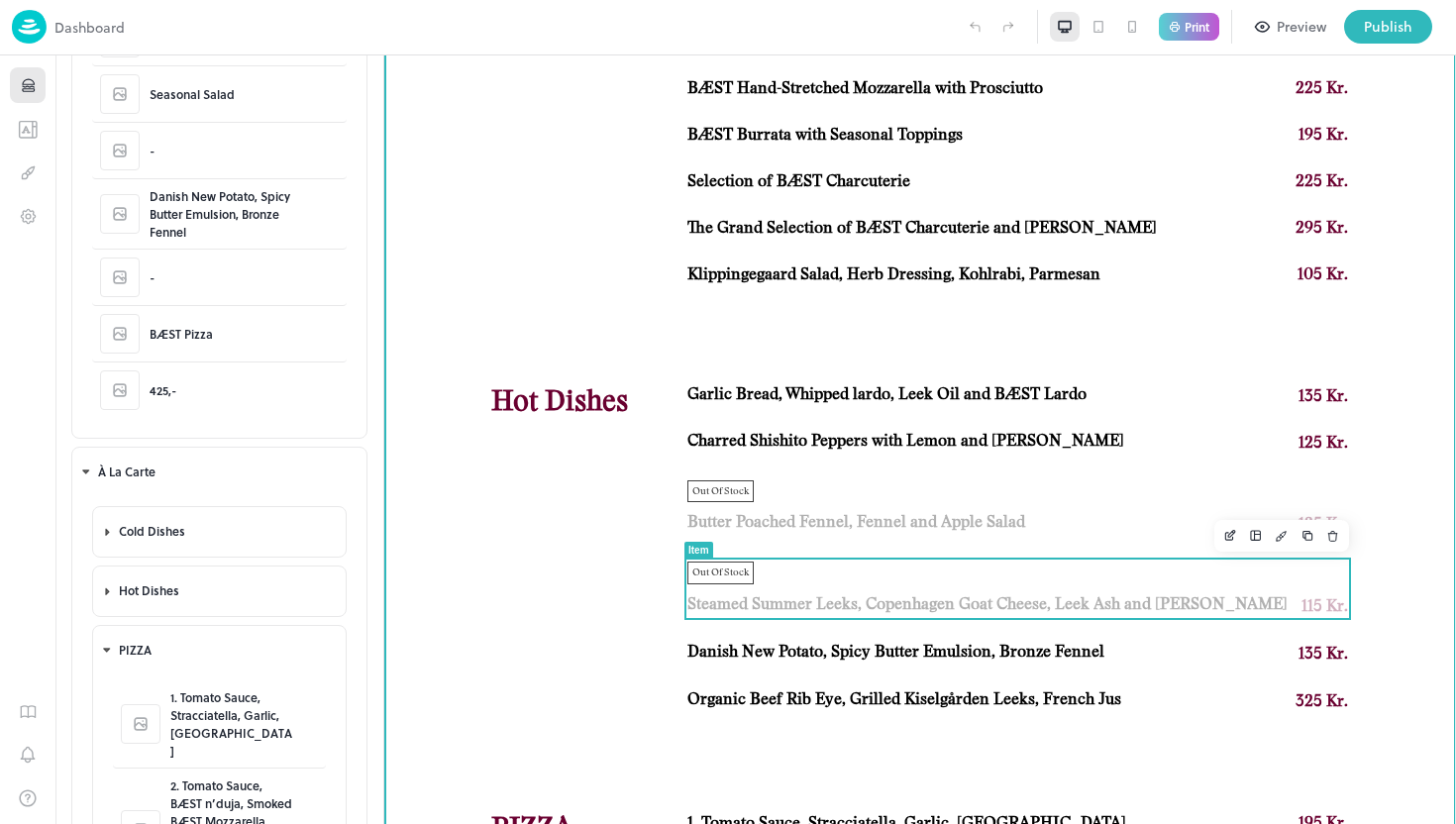 scroll, scrollTop: 1030, scrollLeft: 0, axis: vertical 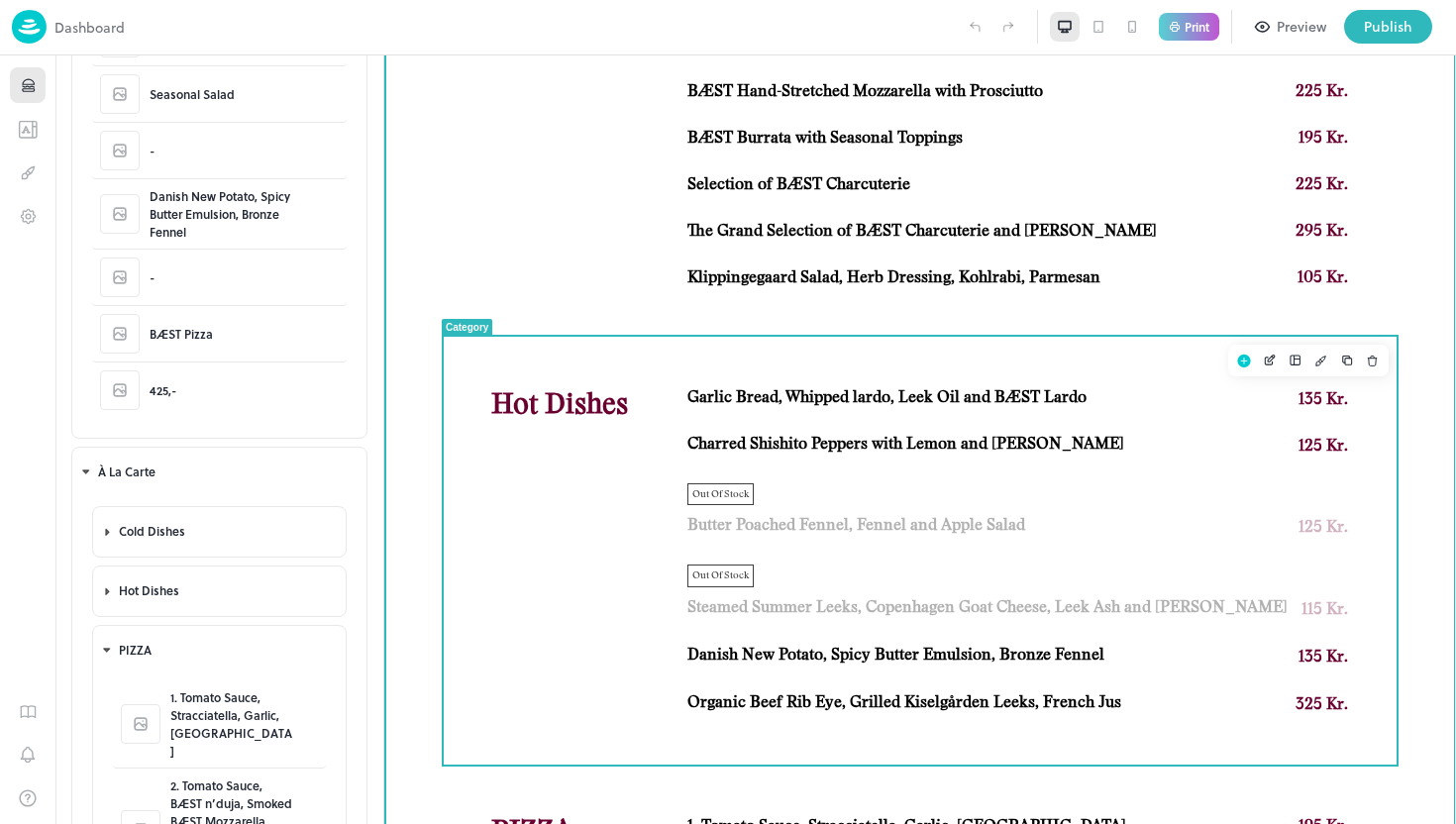 click on "Garlic Bread, Whipped lardo, Leek Oil and BÆST Lardo  135 Kr. Charred Shishito Peppers with Lemon and [PERSON_NAME]  125 Kr. Out Of Stock Butter Poached Fennel, Fennel and Apple Salad  125 Kr. Out Of Stock Steamed Summer Leeks, Copenhagen Goat Cheese, Leek Ash and [PERSON_NAME]  115 Kr. Danish New Potato, Spicy Butter Emulsion, Bronze Fennel  135 Kr. Organic Beef Rib Eye, Grilled Kiselgården Leeks, French Jus  325 Kr." at bounding box center (1017, 552) 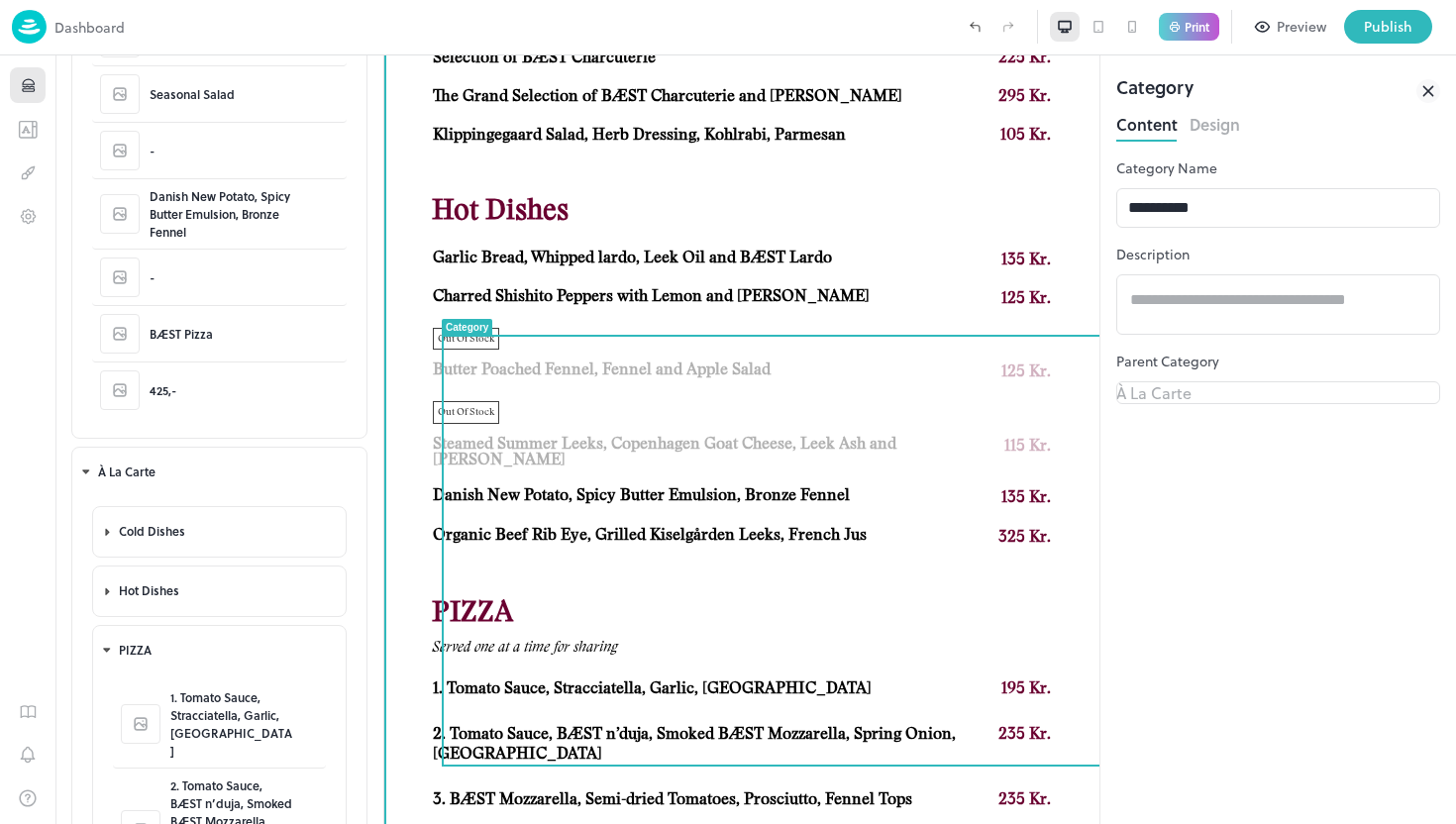 scroll, scrollTop: 0, scrollLeft: 0, axis: both 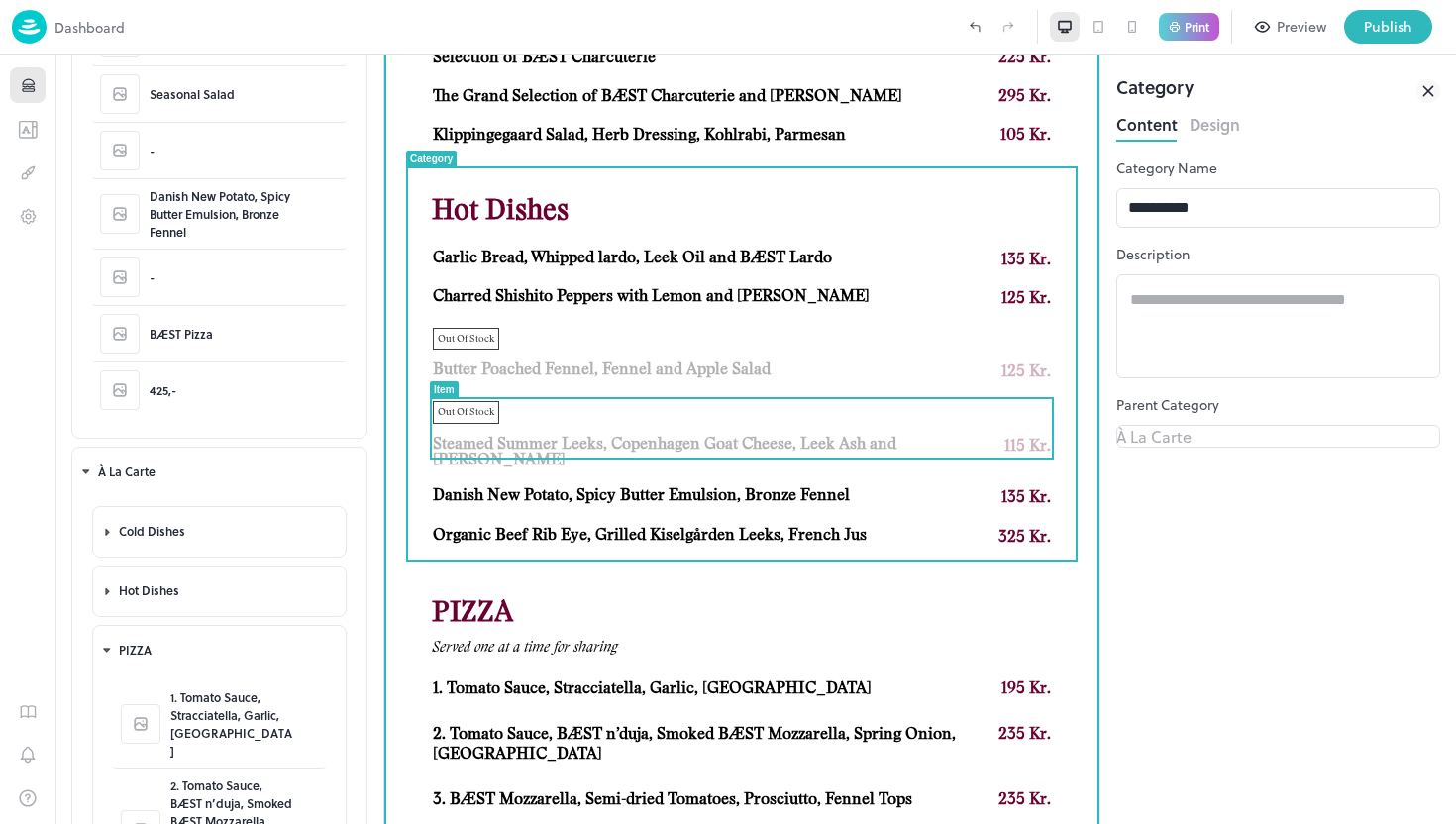 click on "Steamed Summer Leeks, Copenhagen Goat Cheese, Leek Ash and [PERSON_NAME]" at bounding box center [716, 452] 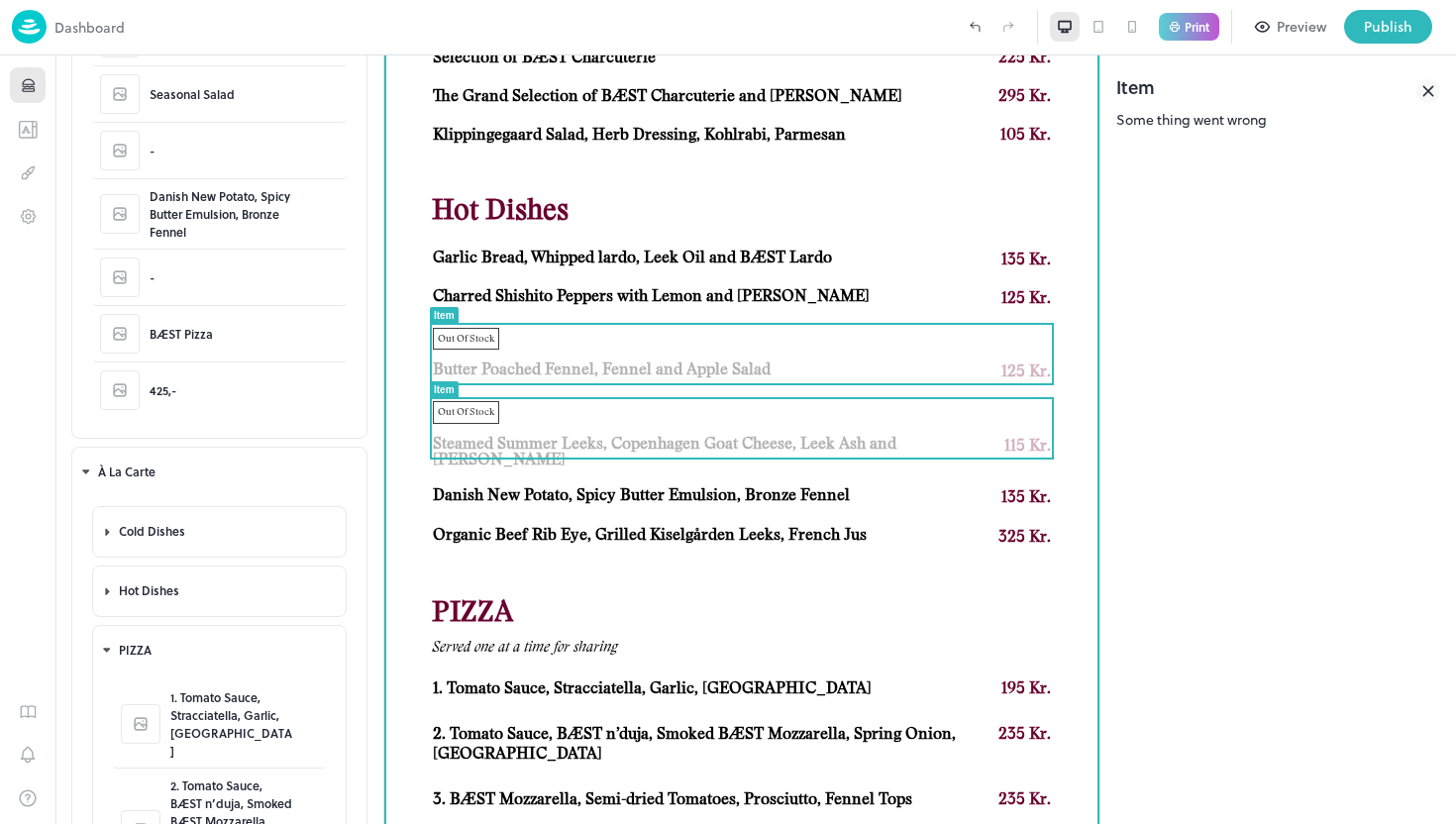click on "Butter Poached Fennel, Fennel and Apple Salad" at bounding box center (601, 369) 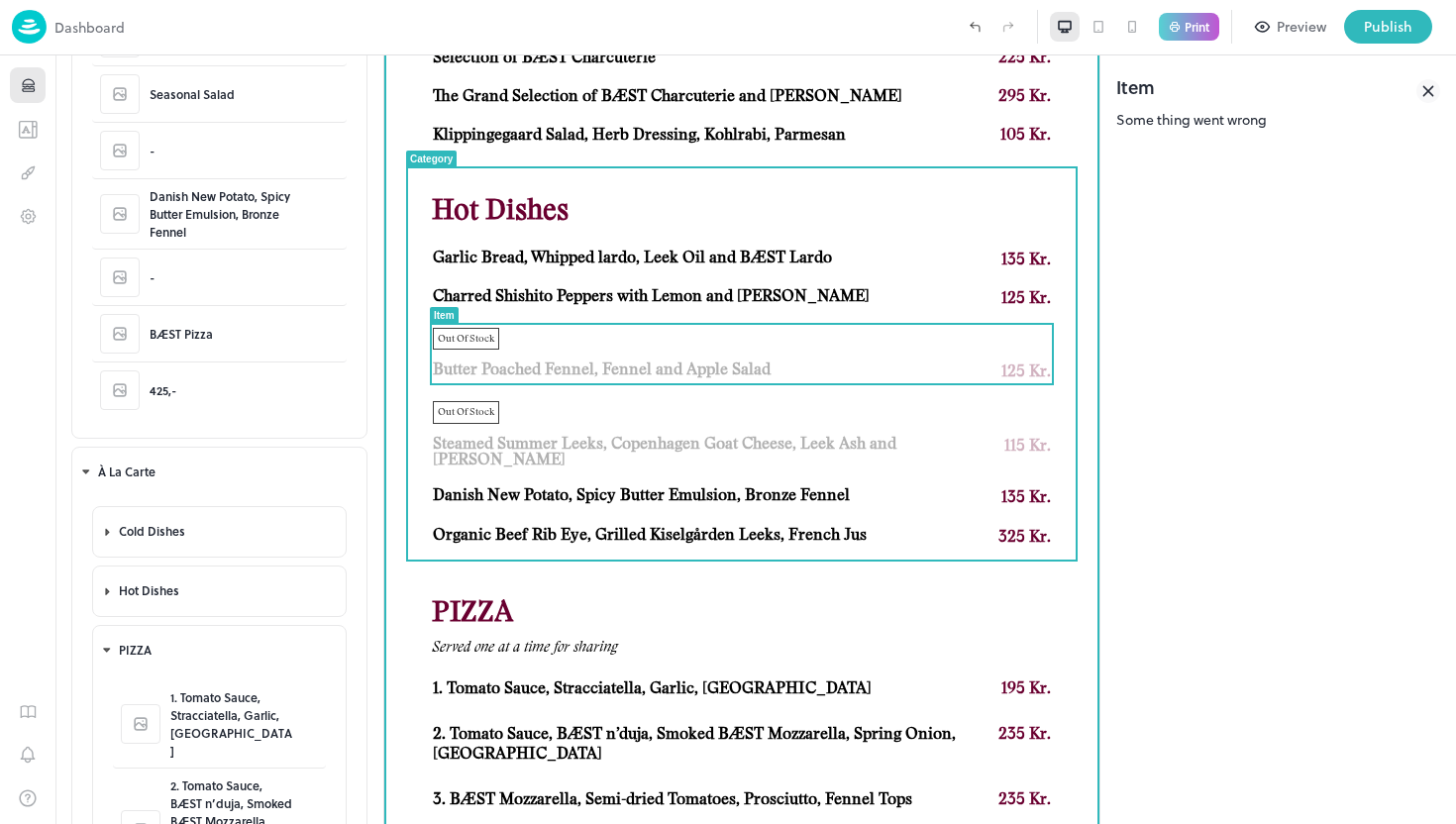 click on "Out Of Stock Steamed Summer Leeks, Copenhagen Goat Cheese, Leek Ash and Hazelnut  115 Kr." at bounding box center (742, 435) 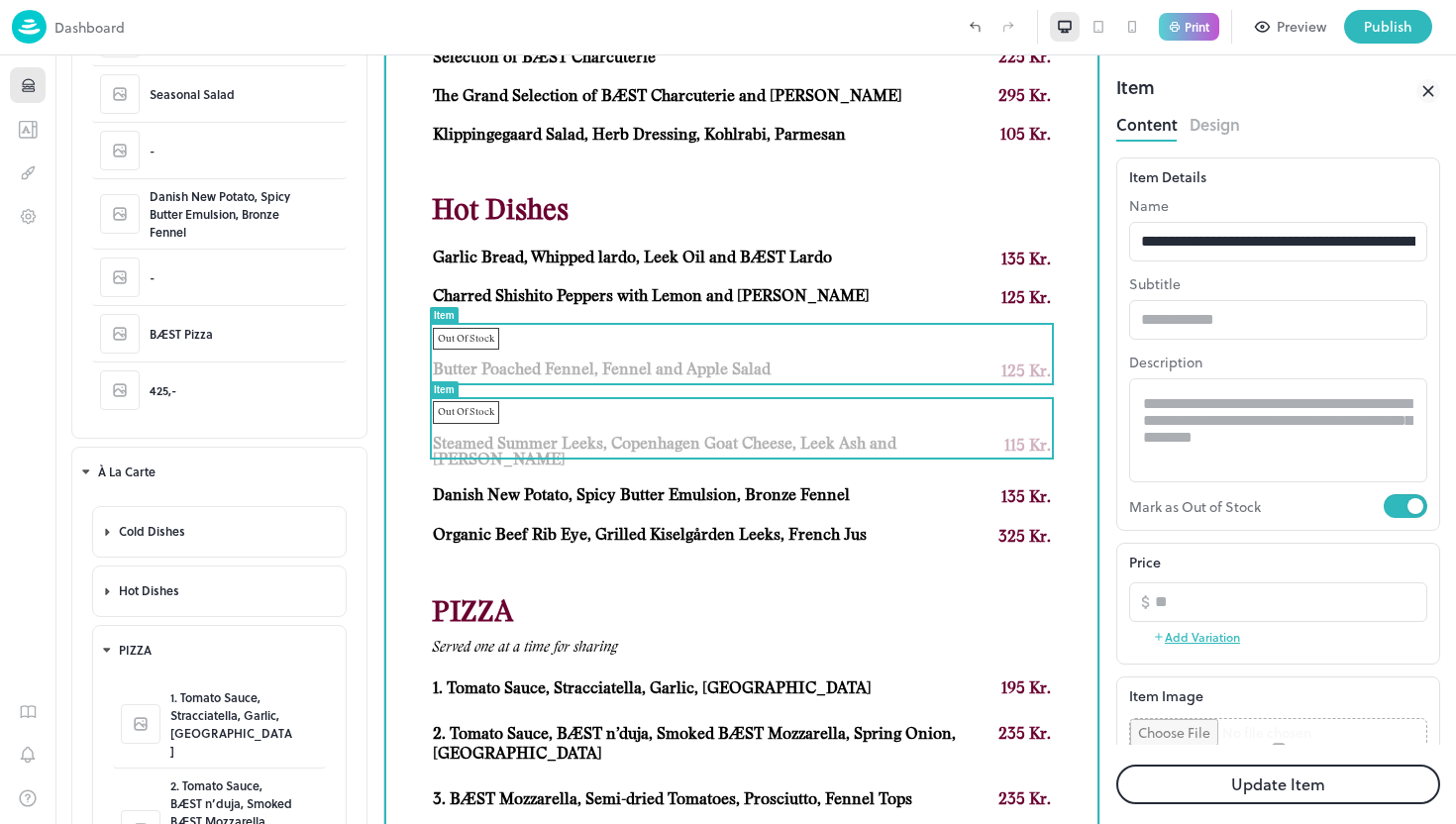click on "Out Of Stock Butter Poached Fennel, Fennel and Apple Salad  125 Kr." at bounding box center [742, 356] 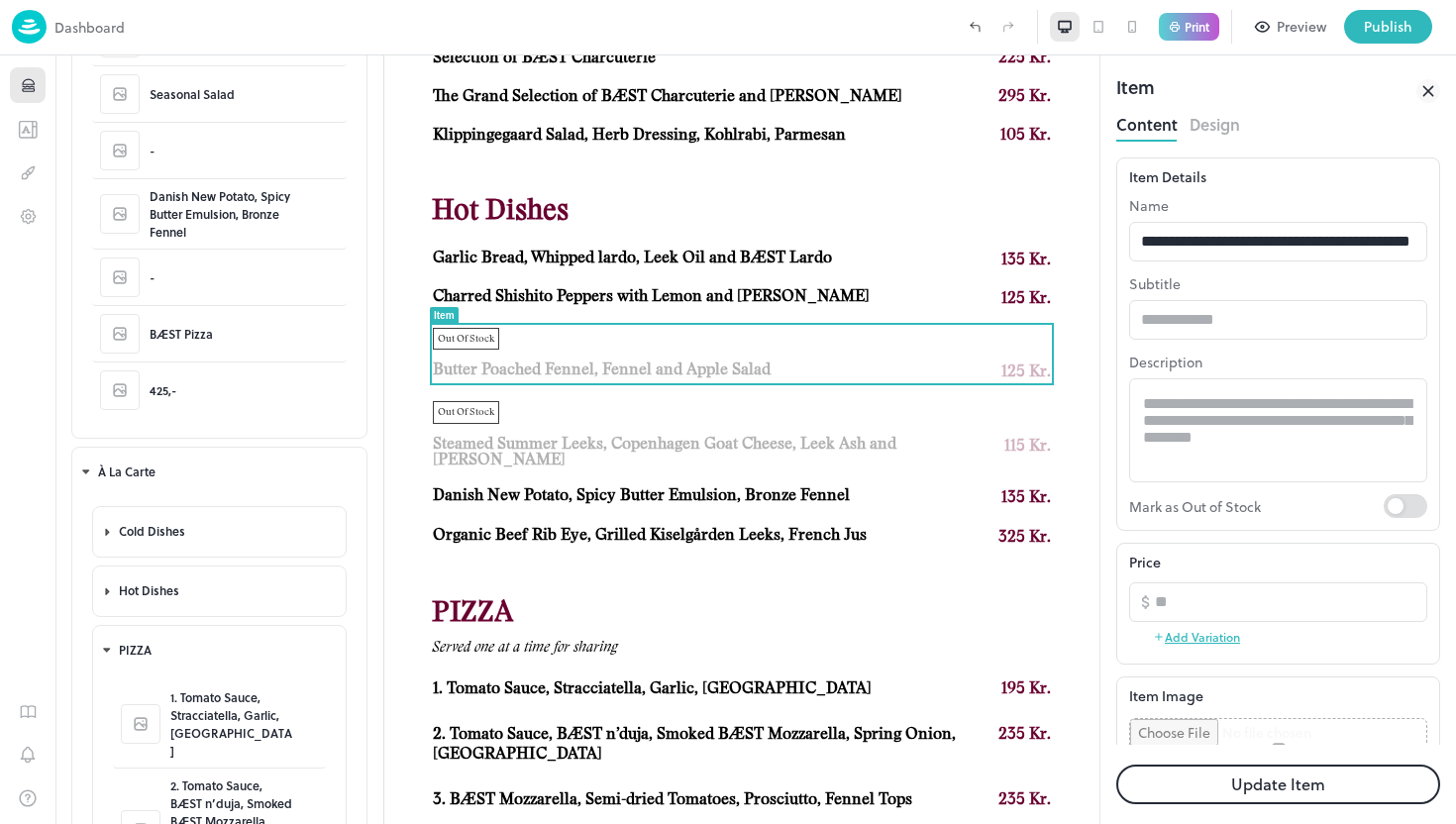 click on "Update Item" at bounding box center [1278, 784] 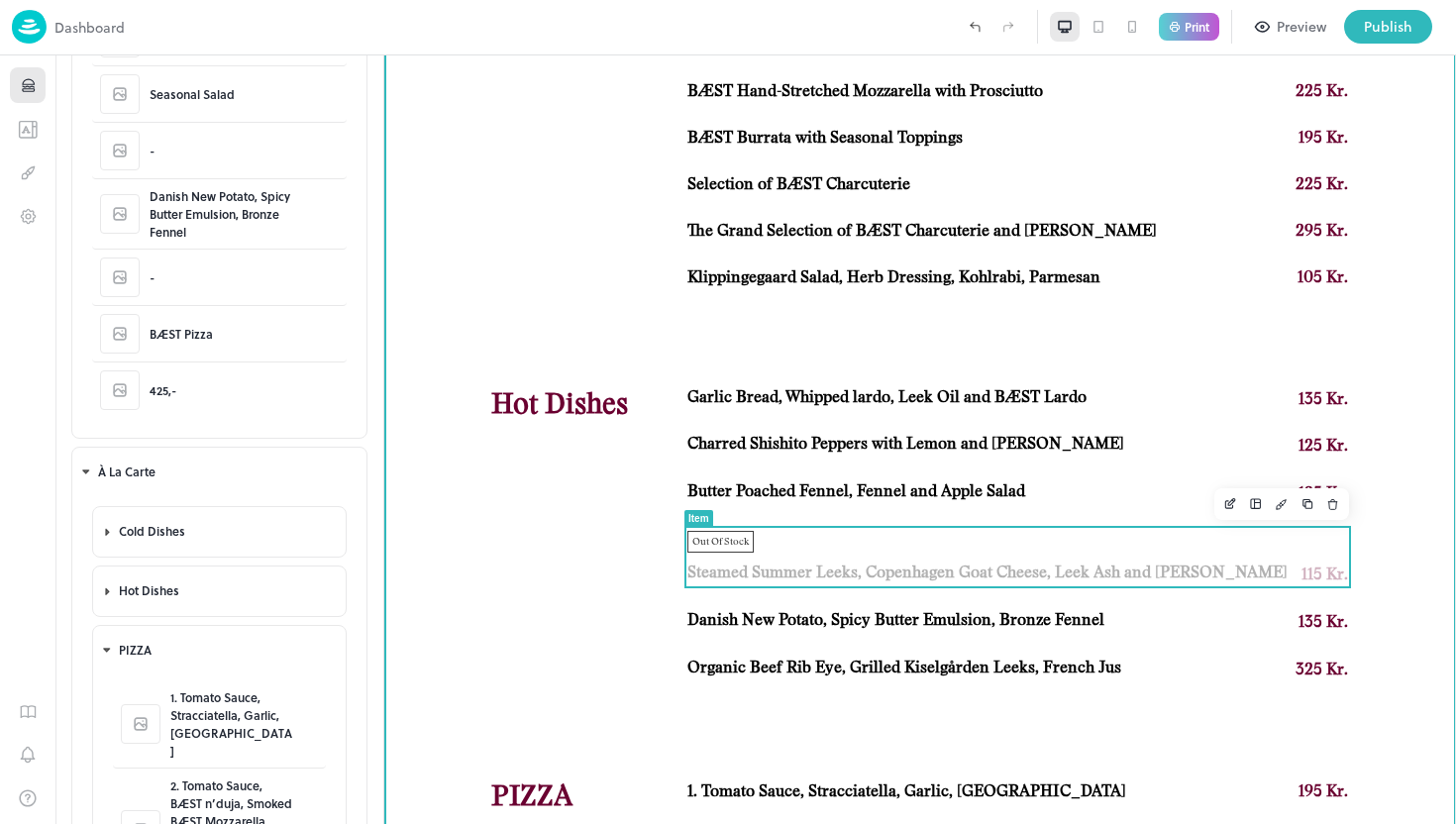 click on "Steamed Summer Leeks, Copenhagen Goat Cheese, Leek Ash and [PERSON_NAME]" at bounding box center [988, 572] 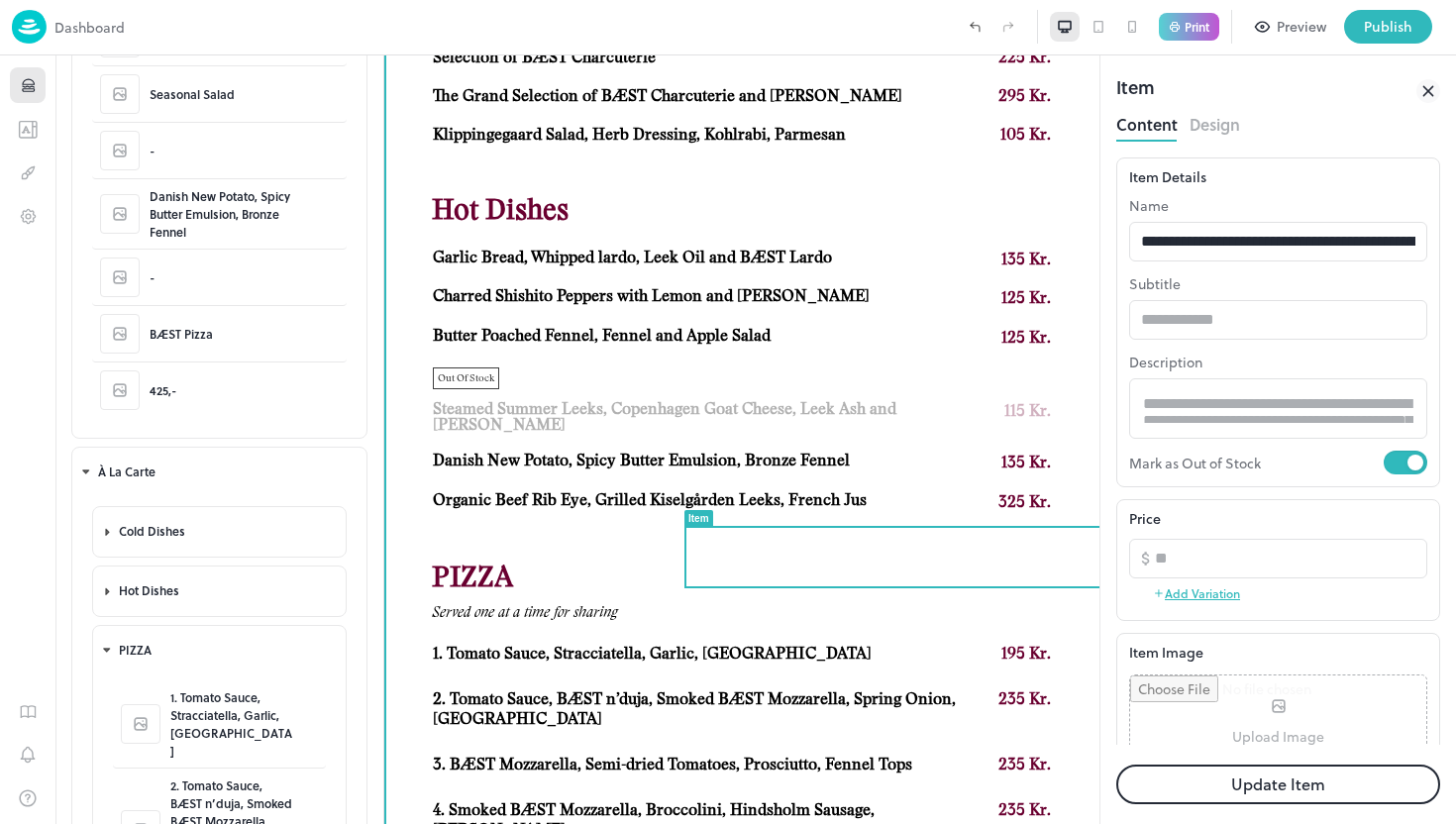scroll, scrollTop: 0, scrollLeft: 0, axis: both 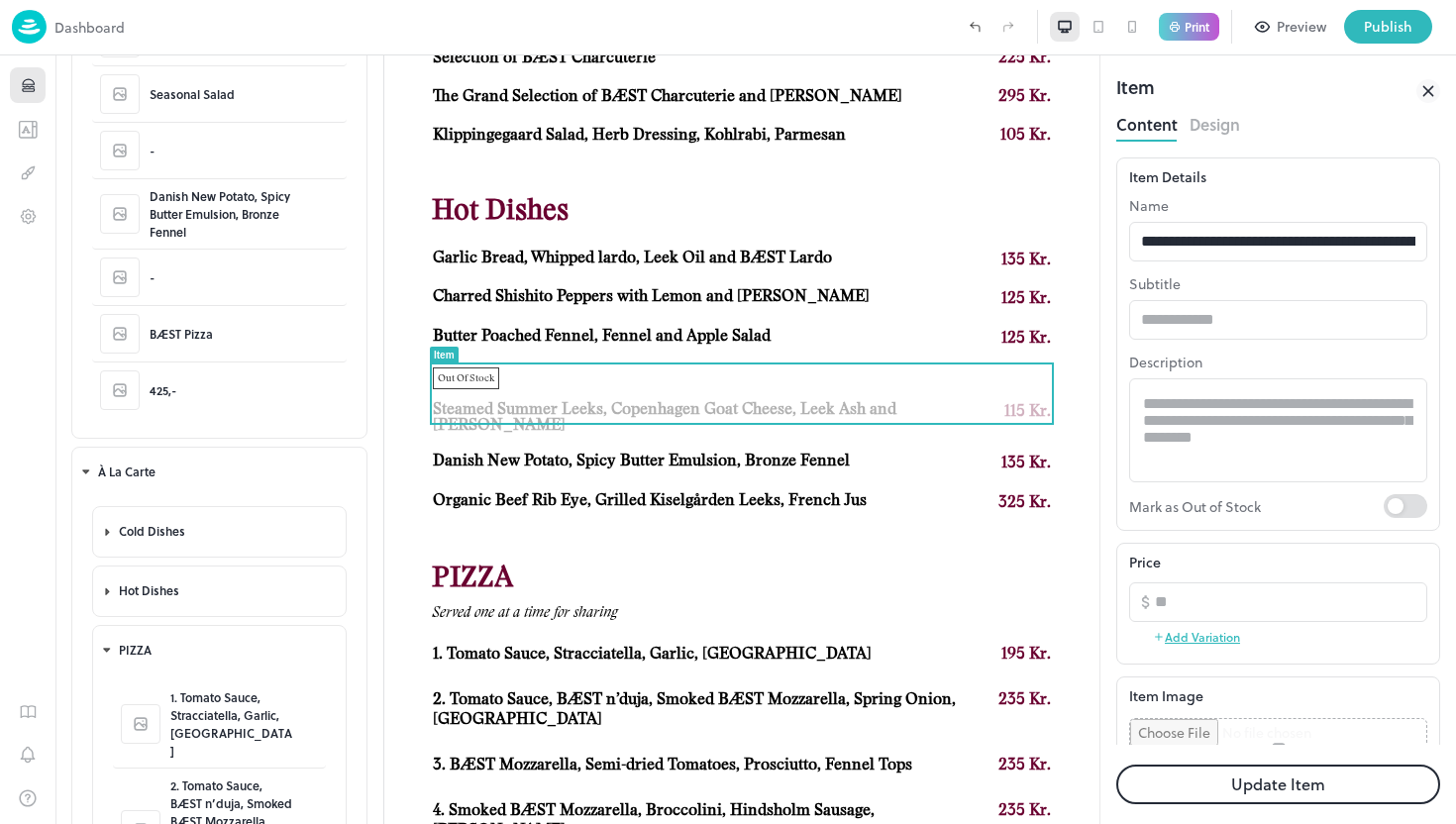 click on "Update Item" at bounding box center [1278, 784] 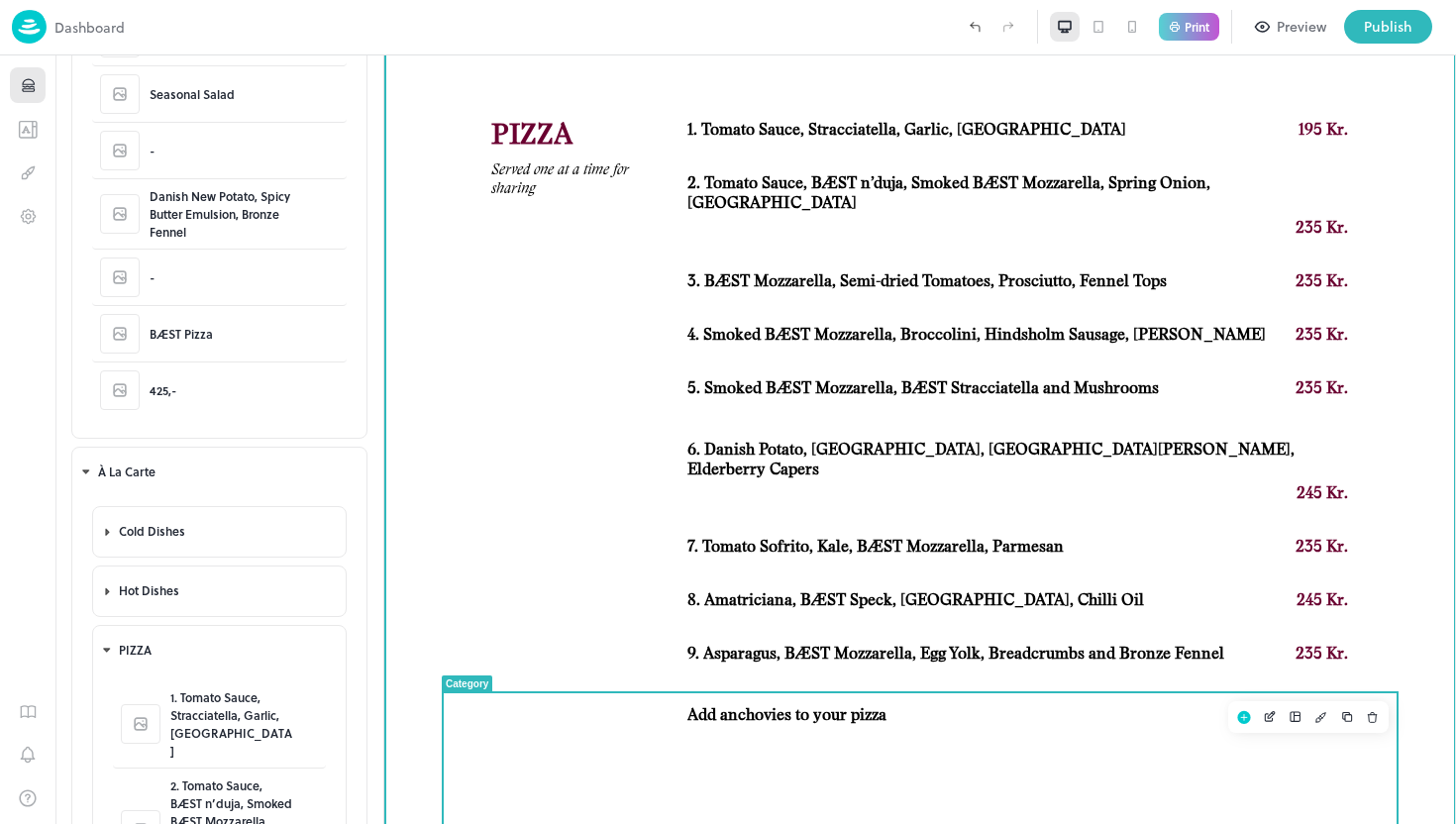 scroll, scrollTop: 1860, scrollLeft: 0, axis: vertical 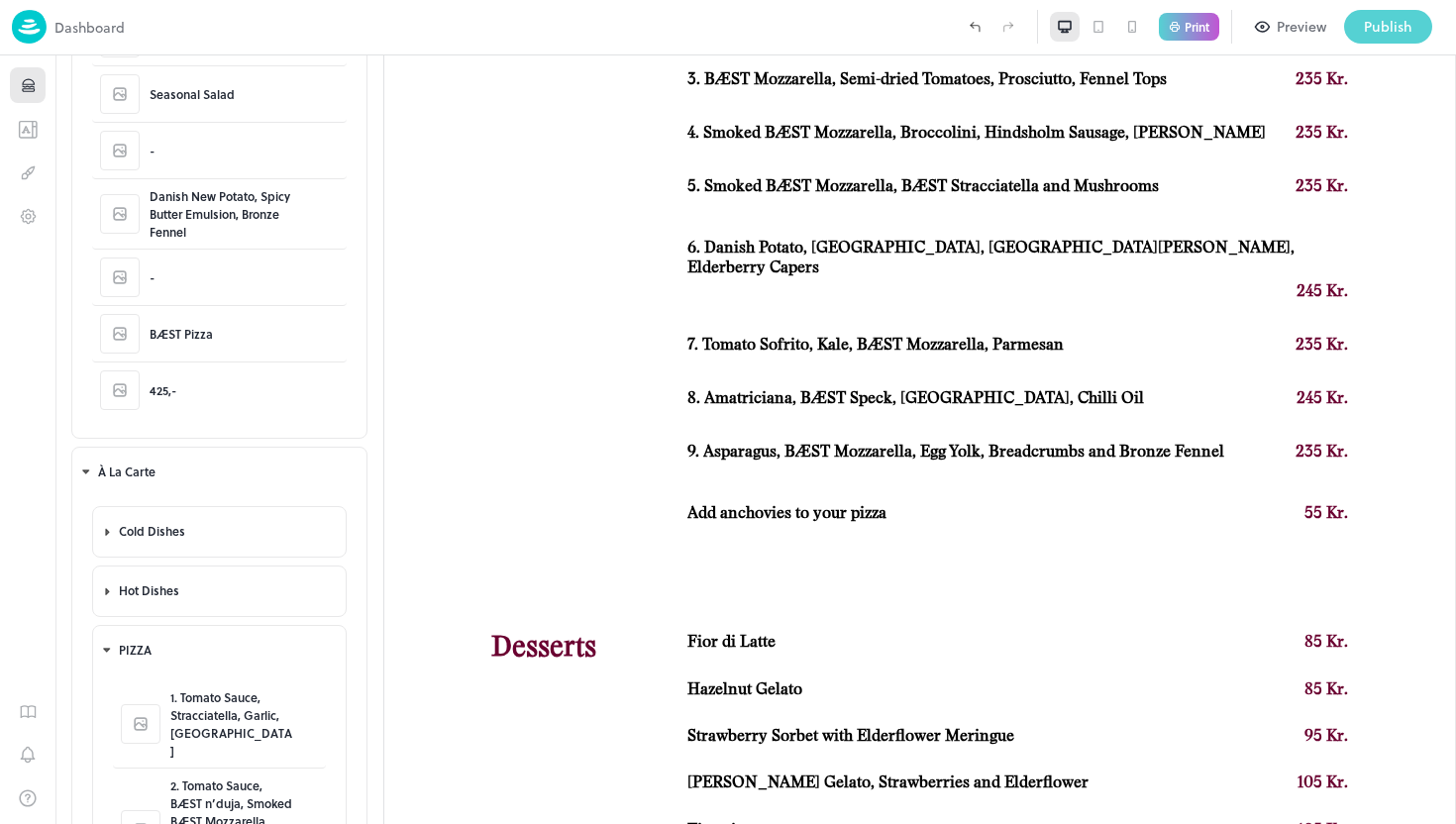 click on "Publish" at bounding box center [1388, 27] 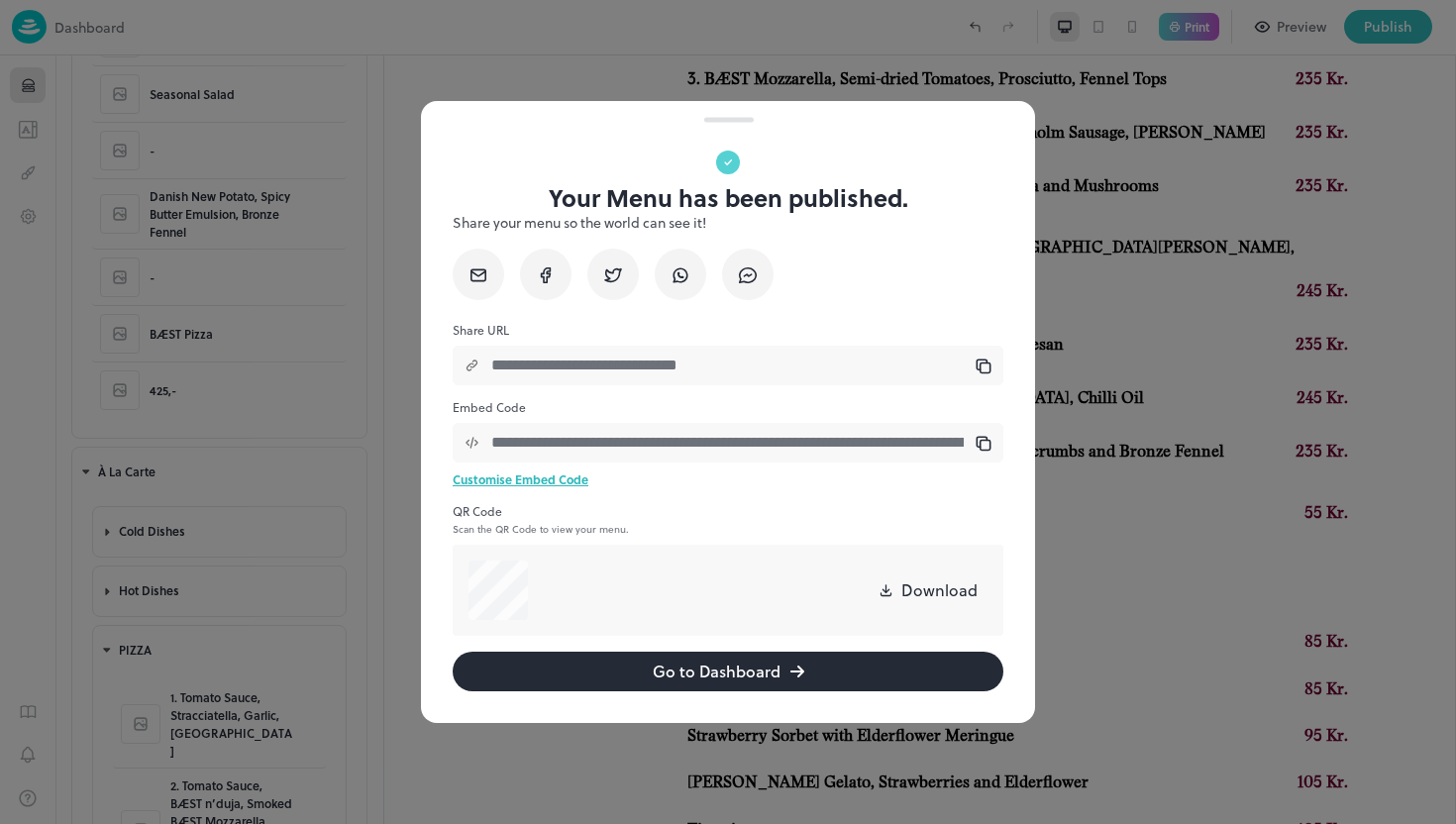 click at bounding box center [728, 412] 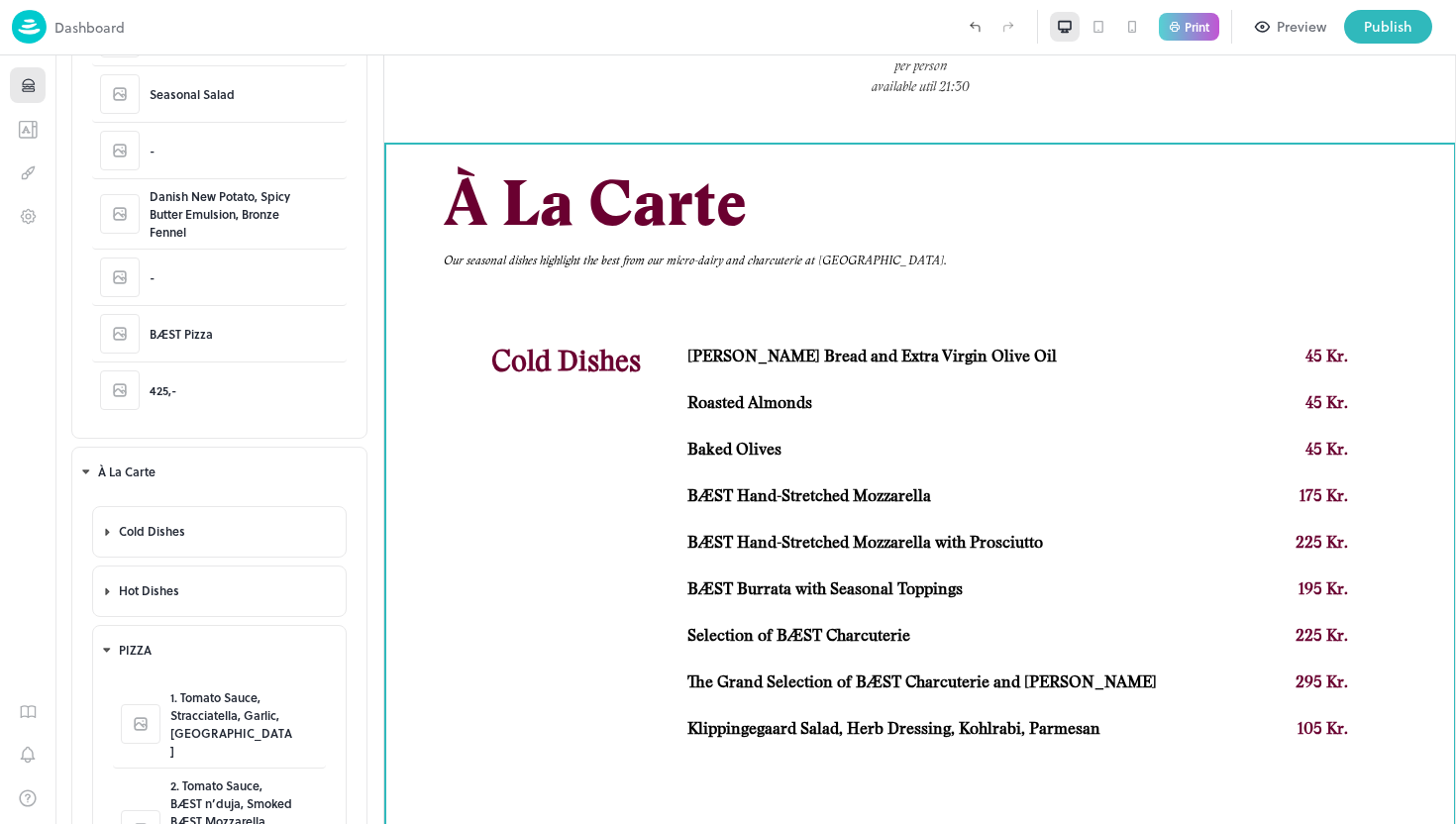 scroll, scrollTop: 0, scrollLeft: 0, axis: both 